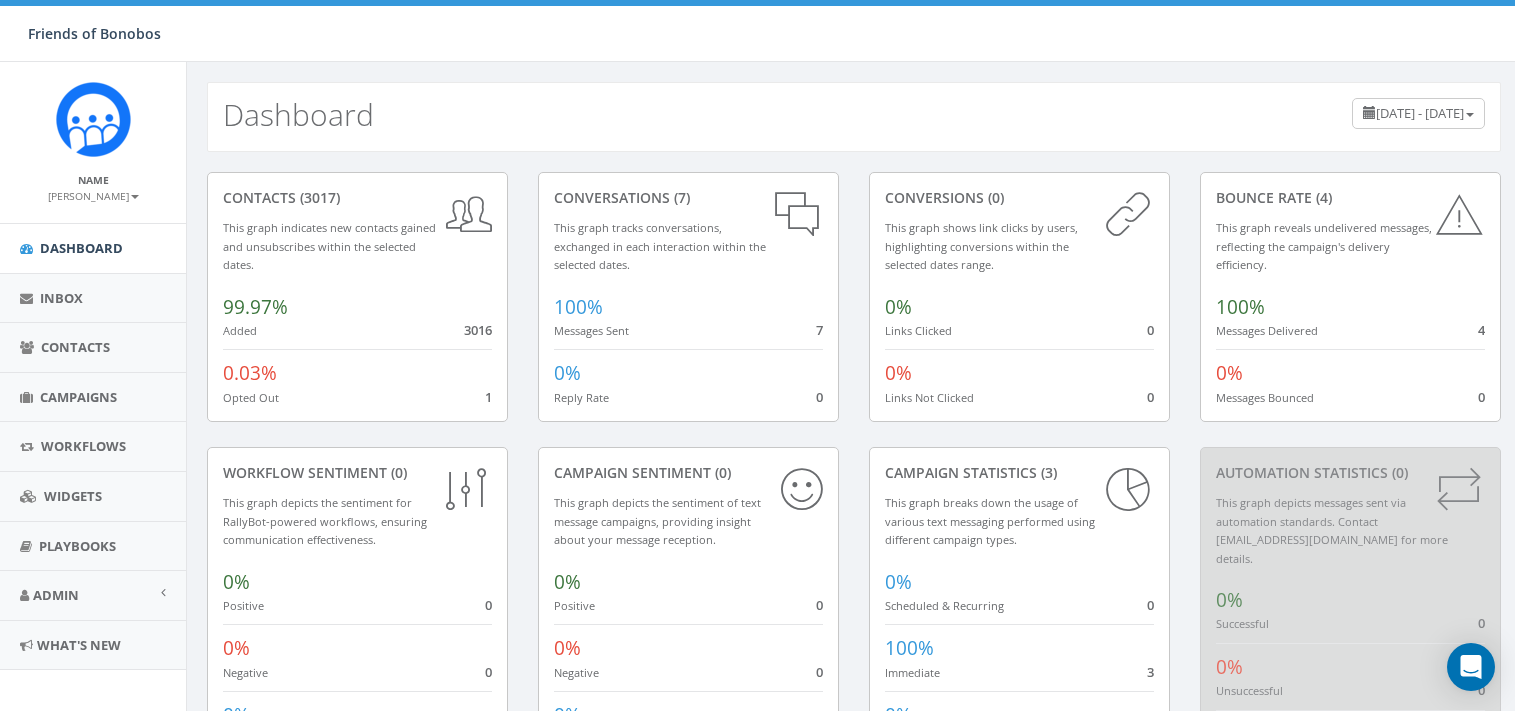 scroll, scrollTop: 0, scrollLeft: 0, axis: both 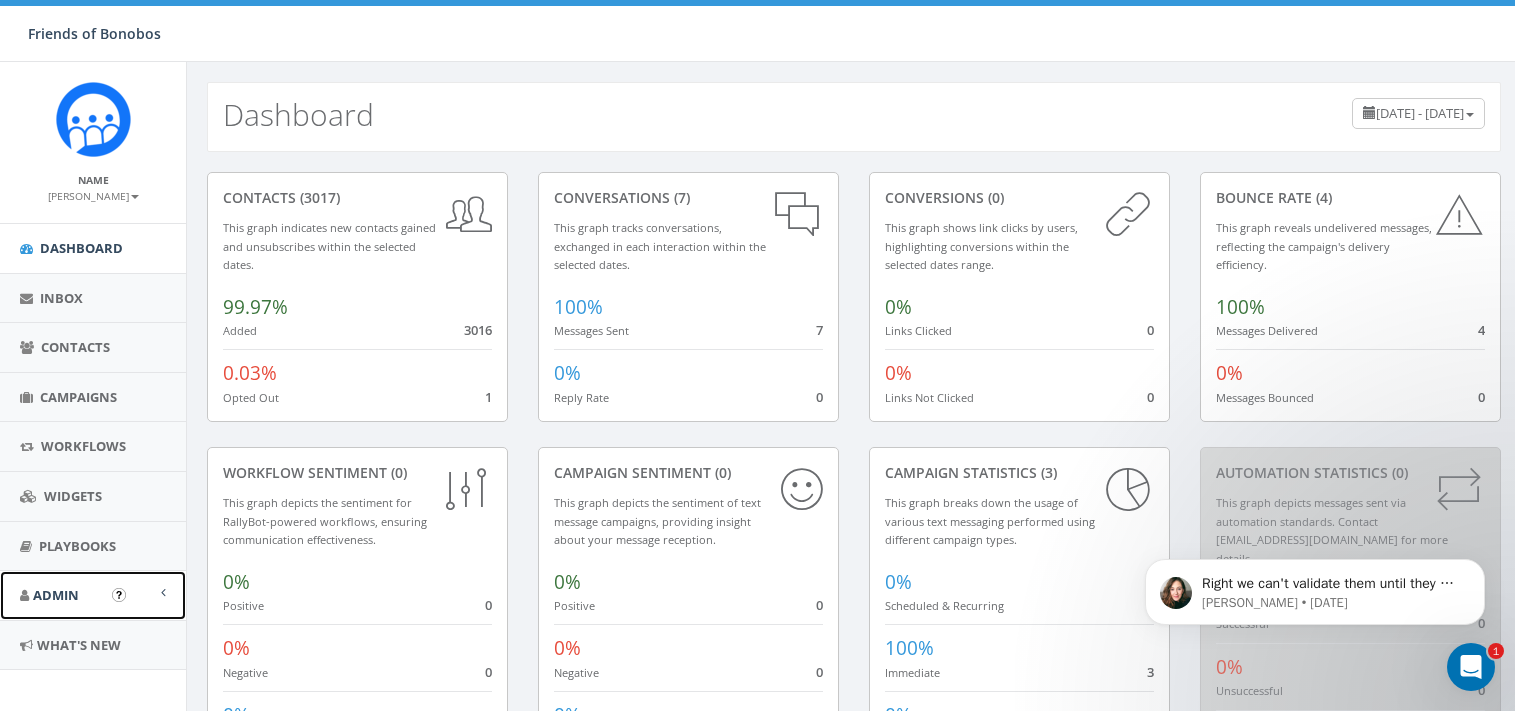 click on "Admin" at bounding box center (56, 595) 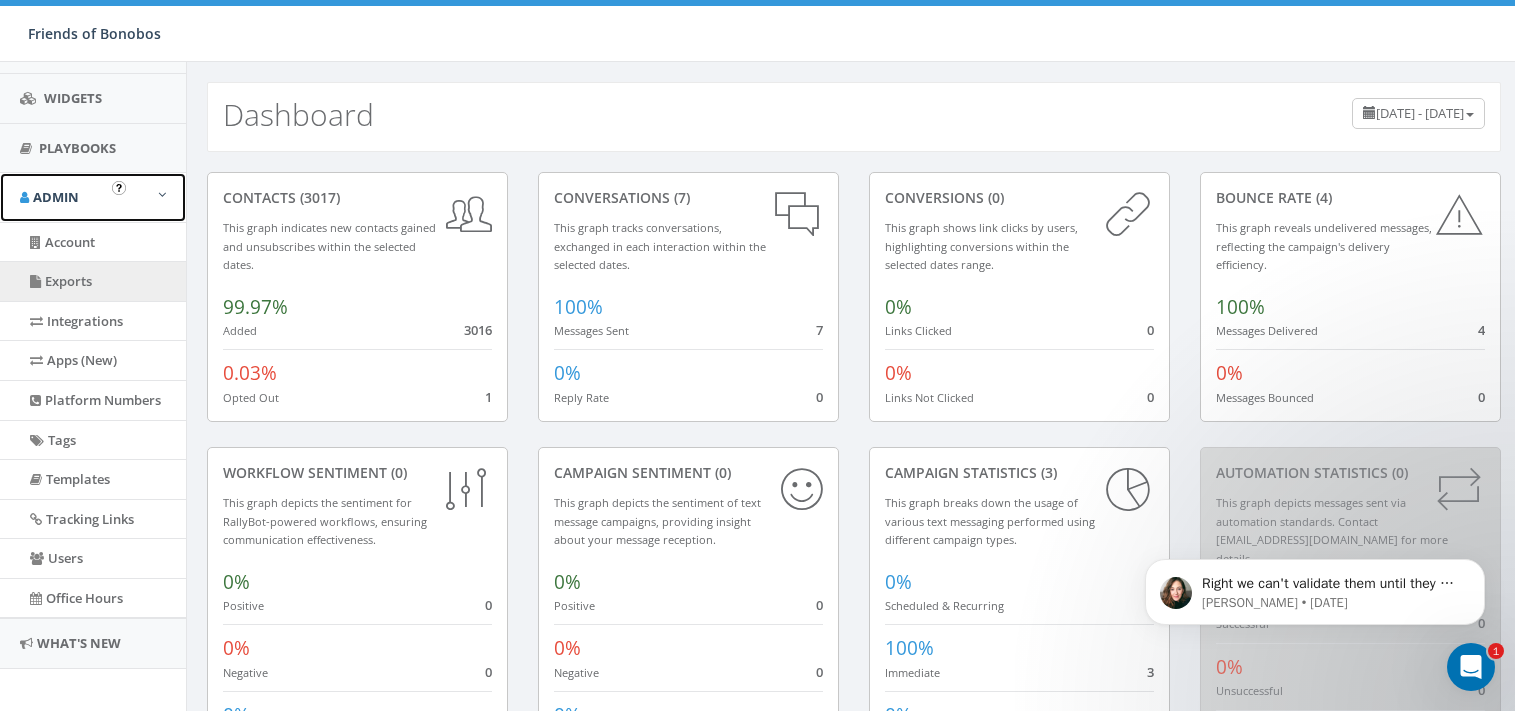 scroll, scrollTop: 411, scrollLeft: 0, axis: vertical 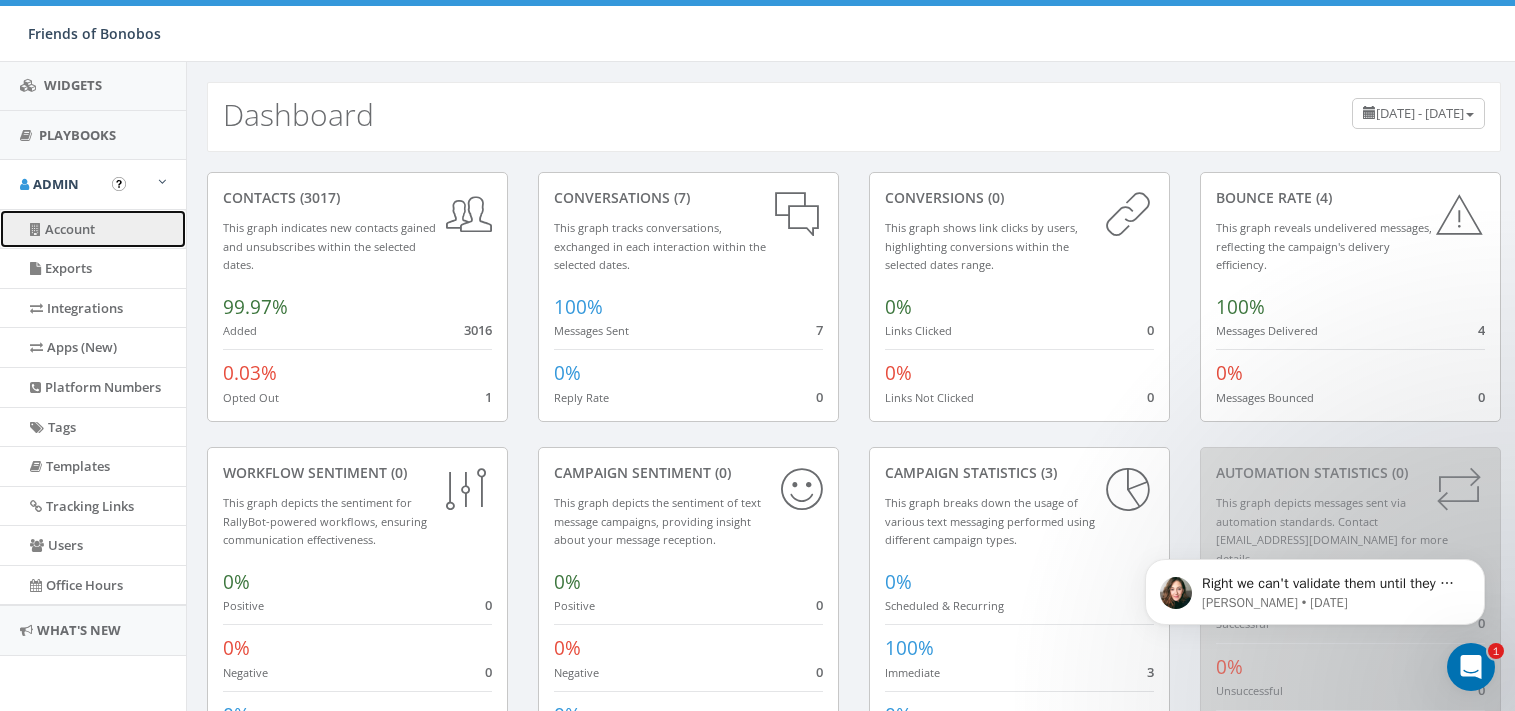 click on "Account" at bounding box center [93, 229] 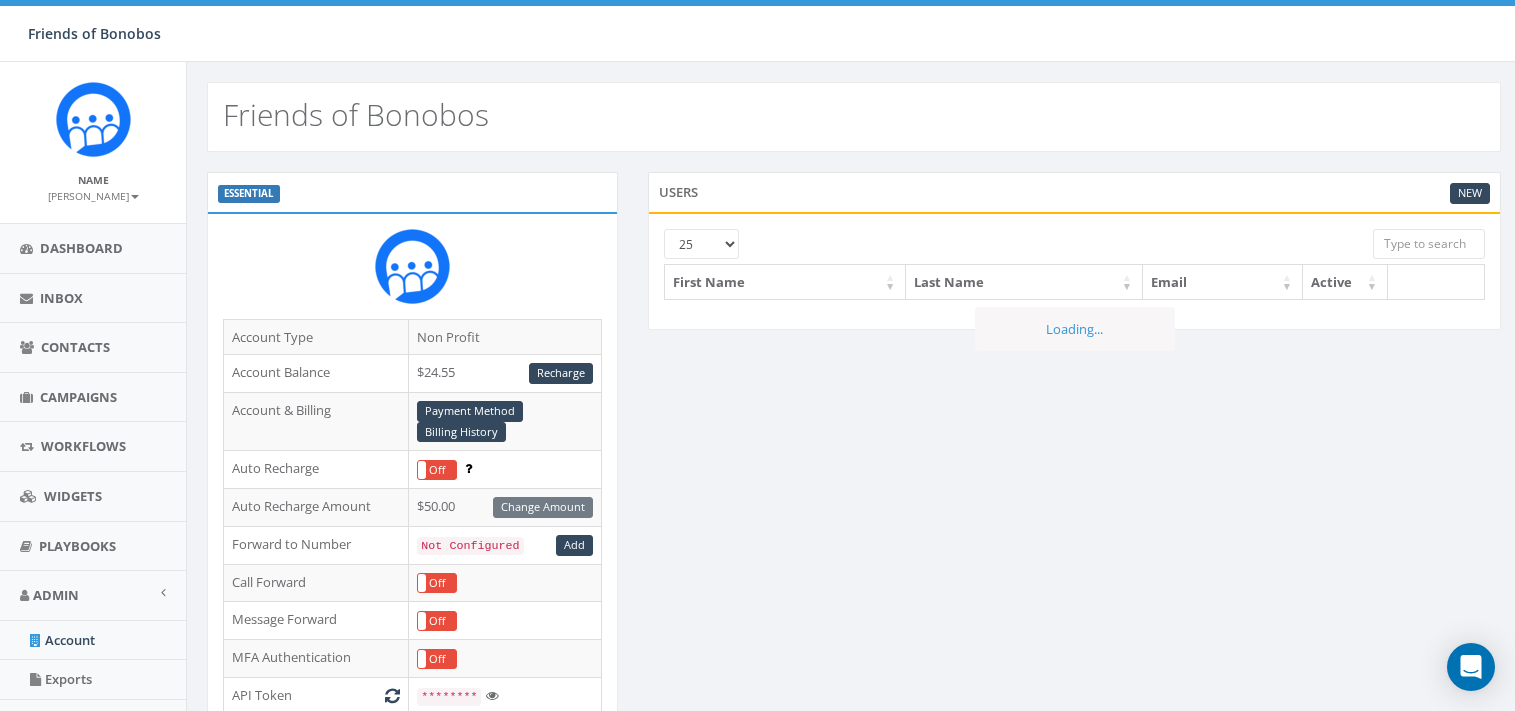 scroll, scrollTop: 0, scrollLeft: 0, axis: both 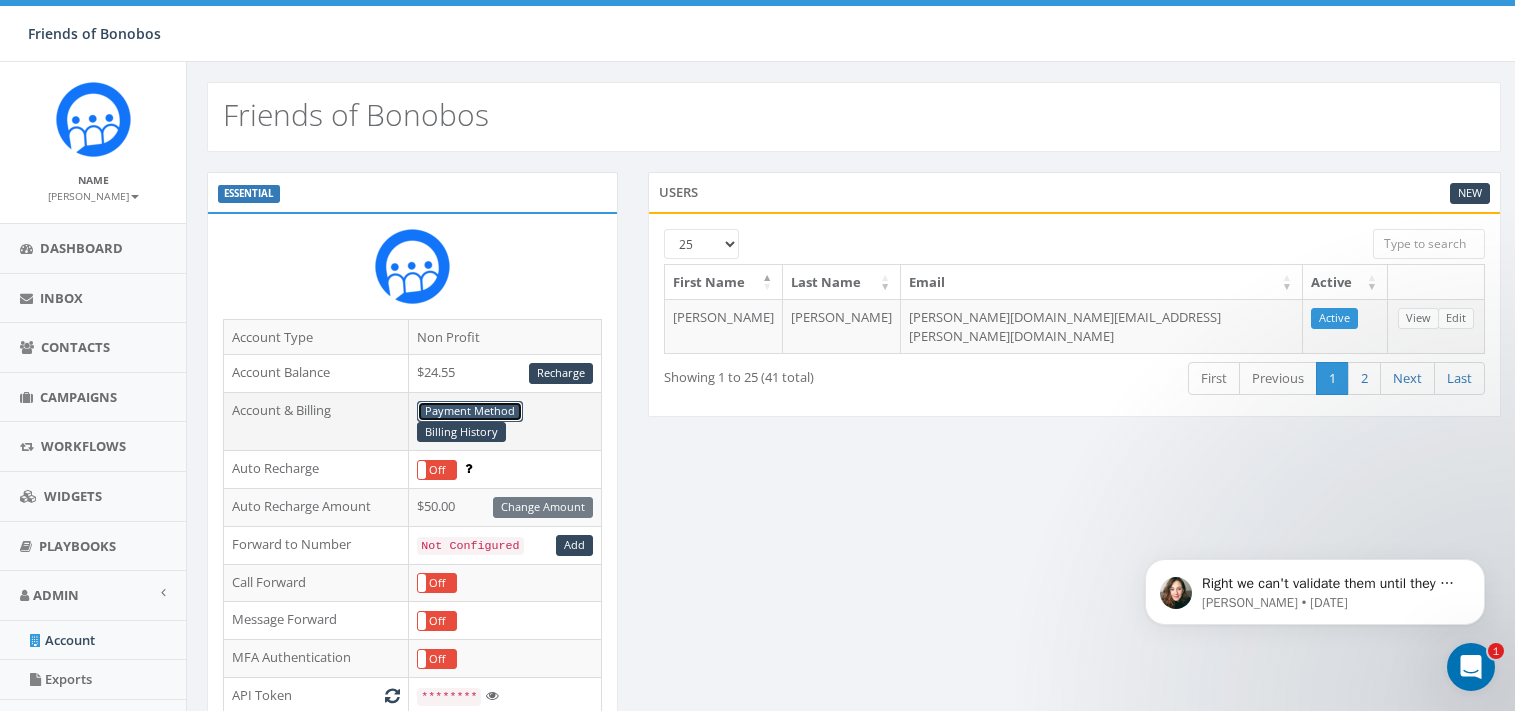 click on "Payment Method" at bounding box center [470, 411] 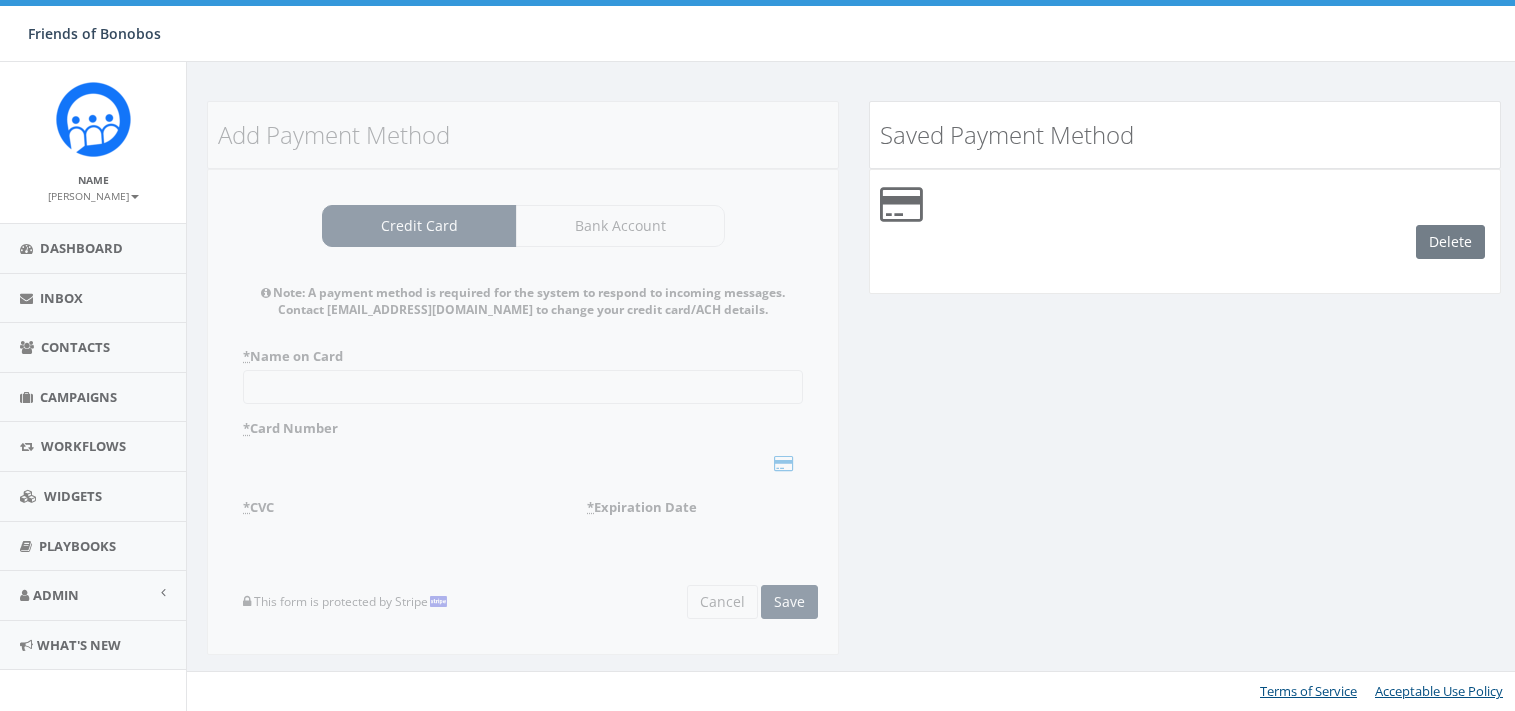 scroll, scrollTop: 0, scrollLeft: 0, axis: both 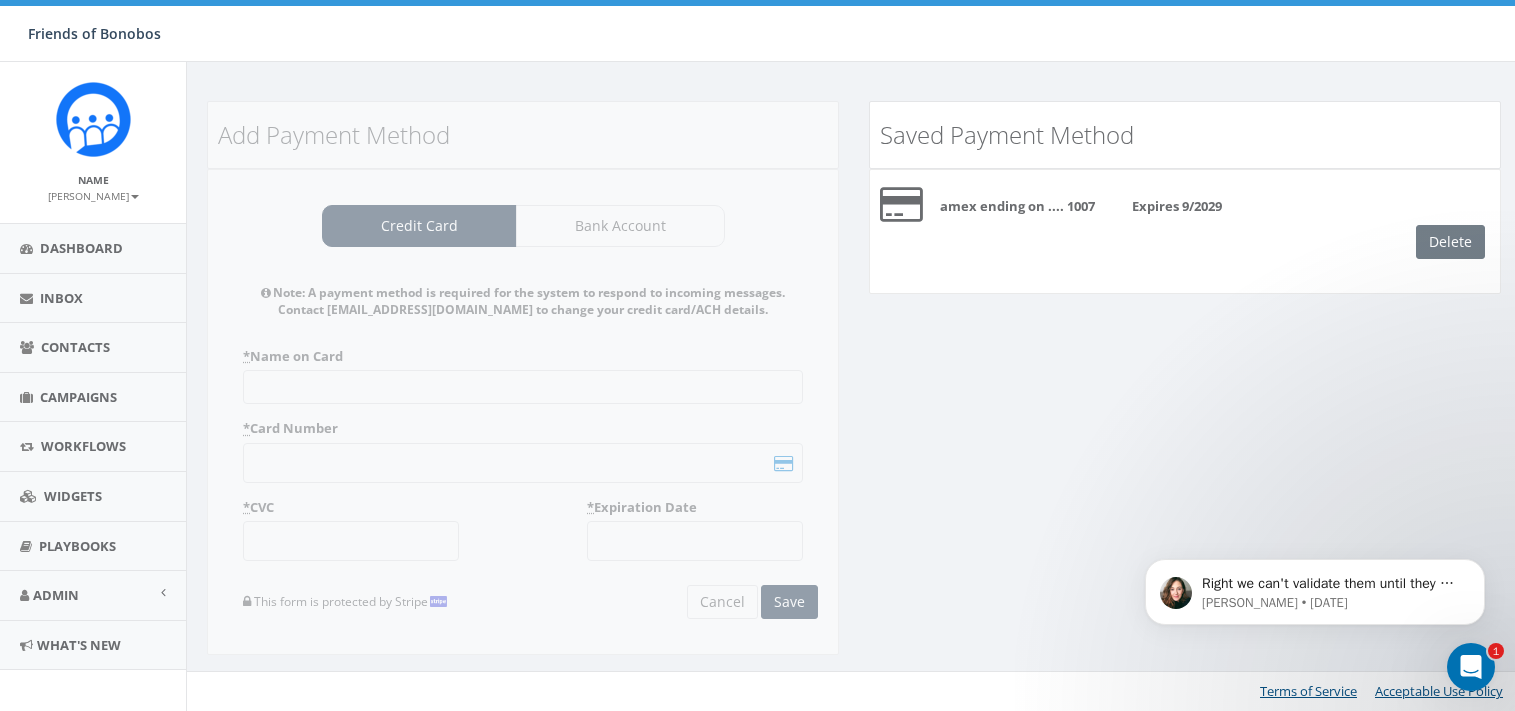 click on "Expires 9/2029" at bounding box center [1189, 206] 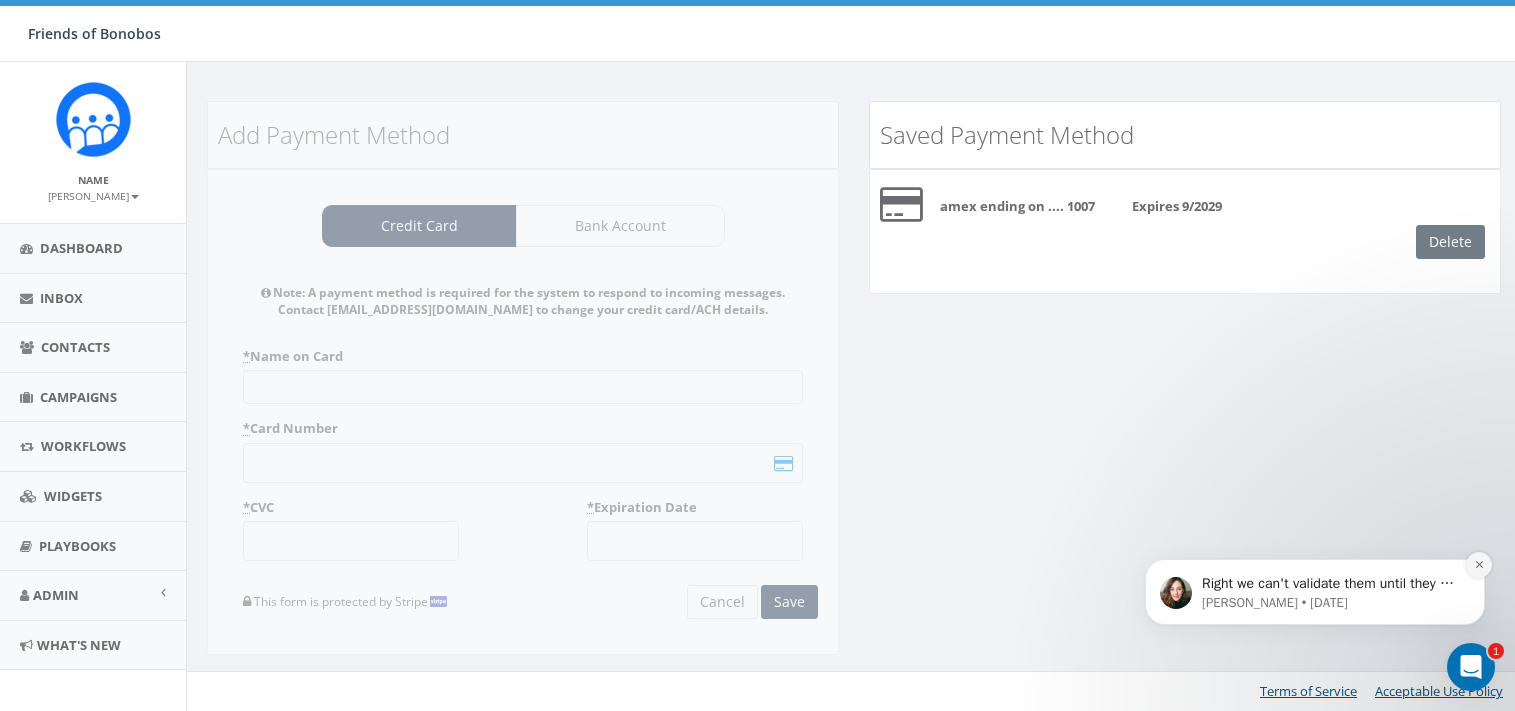 click at bounding box center (1479, 565) 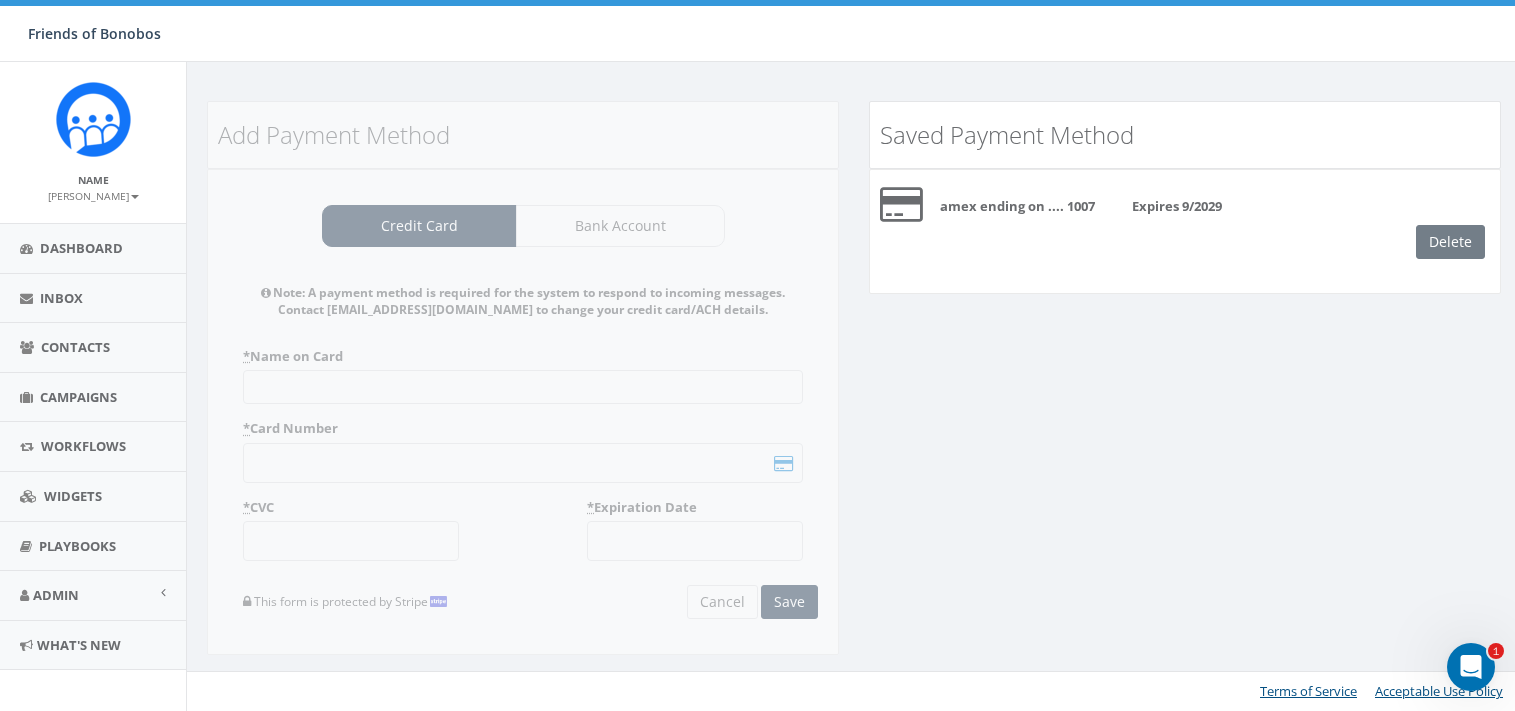 click on "Add Payment Method Credit Card Bank Account   Note: A payment method is required for the system to respond to incoming messages.  Contact billing@rallycorp.com to change your credit card/ACH details. *  Name on Card  *  Card Number *  CVC *  Expiration Date                                           This form is protected by Stripe Cancel   Save   Note: A payment method is required for the system to respond to incoming messages.  Contact billing@rallycorp.com to change your credit card/ACH details. *  Bank Name *  Account Type Individual Company *  Account Number Only numbers are allowed and must be at least 12 digits long. *  Routing Number Only numbers are allowed and must be 9 digits long.   This form is protected by Stripe Cancel   Save" at bounding box center (523, 391) 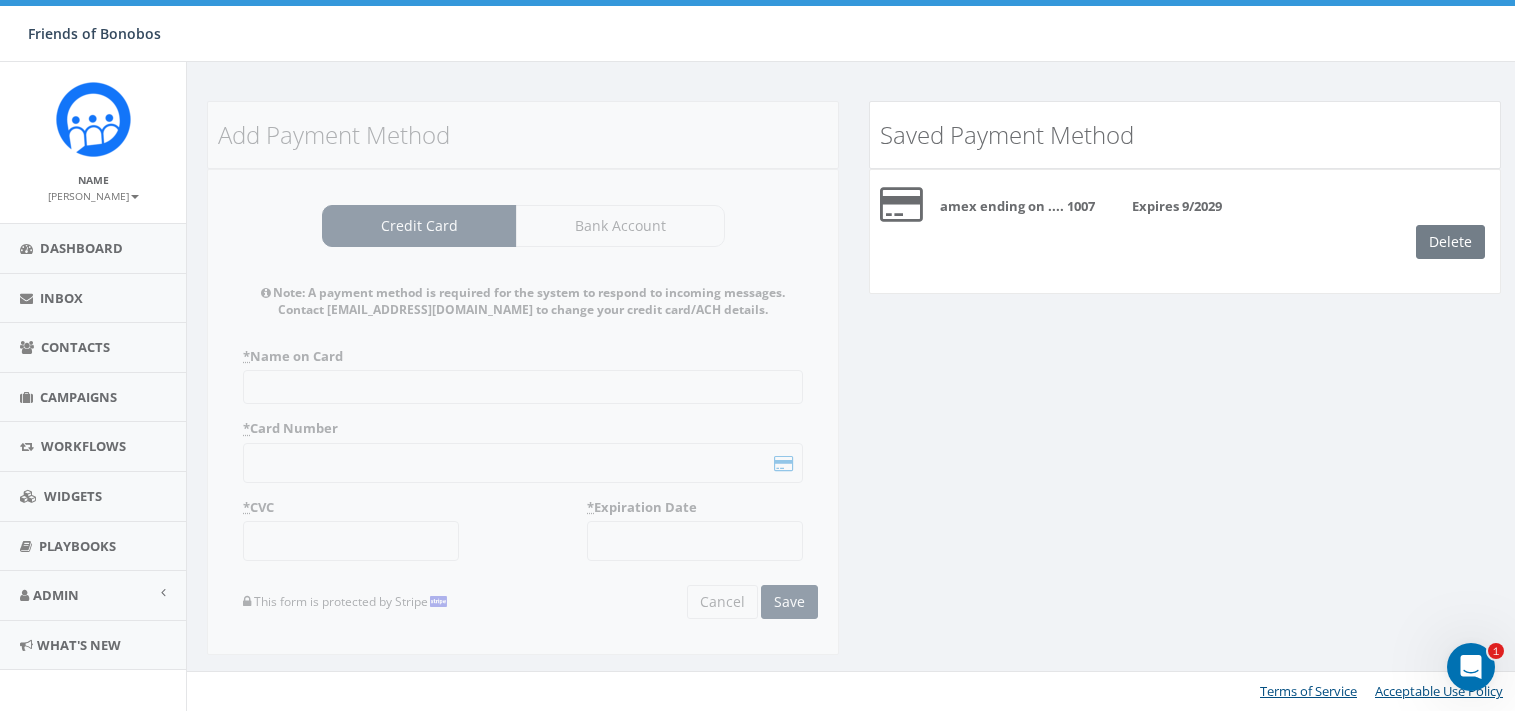 click on "Add Payment Method Credit Card Bank Account   Note: A payment method is required for the system to respond to incoming messages.  Contact billing@rallycorp.com to change your credit card/ACH details. *  Name on Card  *  Card Number *  CVC *  Expiration Date                                           This form is protected by Stripe Cancel   Save   Note: A payment method is required for the system to respond to incoming messages.  Contact billing@rallycorp.com to change your credit card/ACH details. *  Bank Name *  Account Type Individual Company *  Account Number Only numbers are allowed and must be at least 12 digits long. *  Routing Number Only numbers are allowed and must be 9 digits long.   This form is protected by Stripe Cancel   Save" at bounding box center [523, 391] 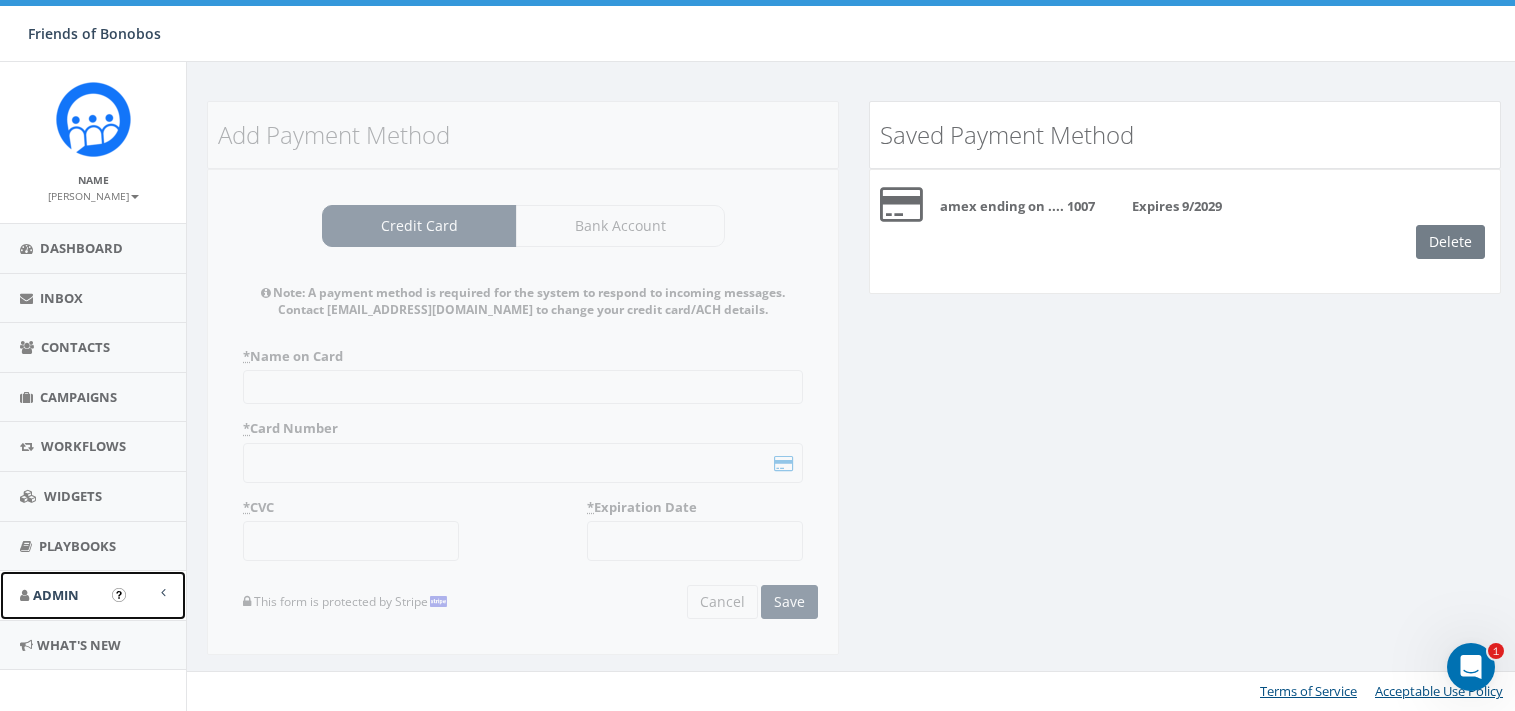 click on "Admin" at bounding box center (56, 595) 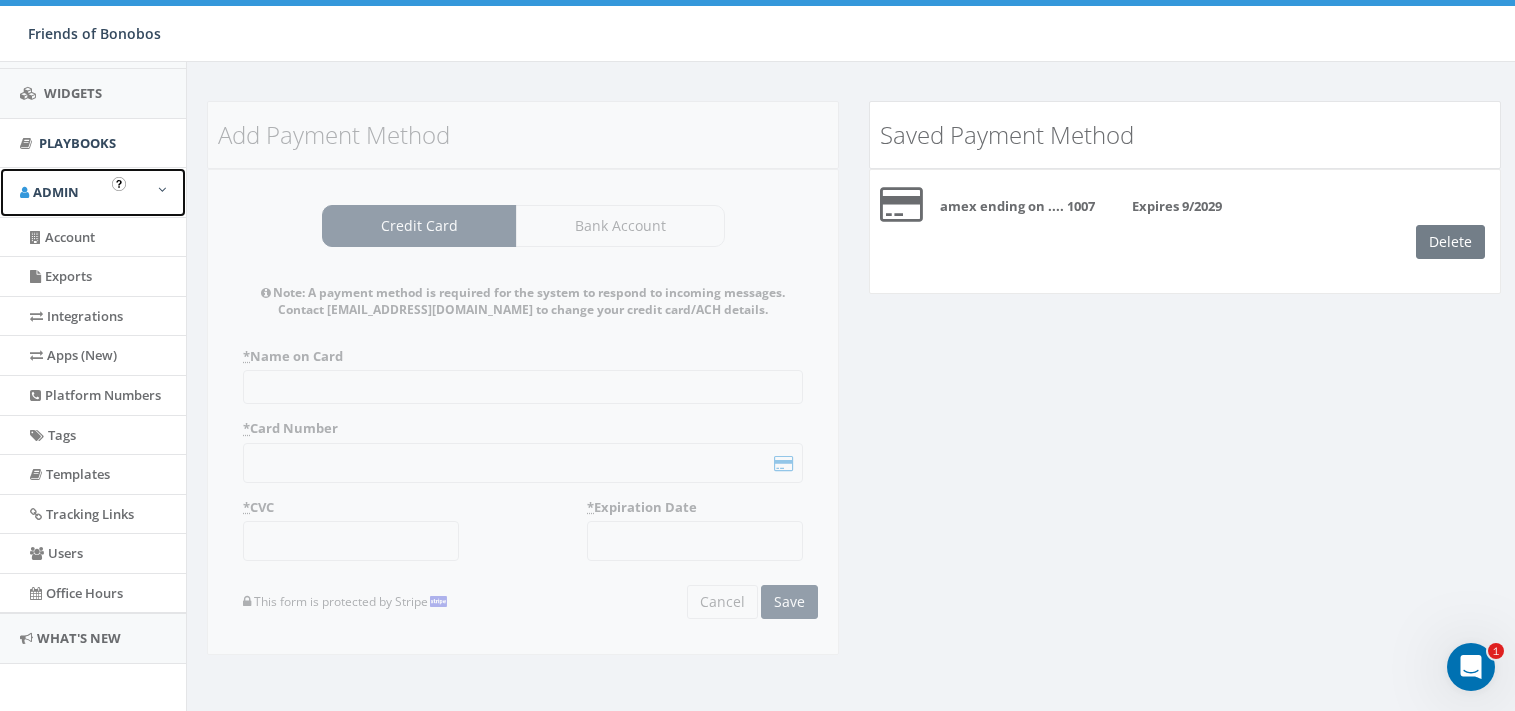 scroll, scrollTop: 411, scrollLeft: 0, axis: vertical 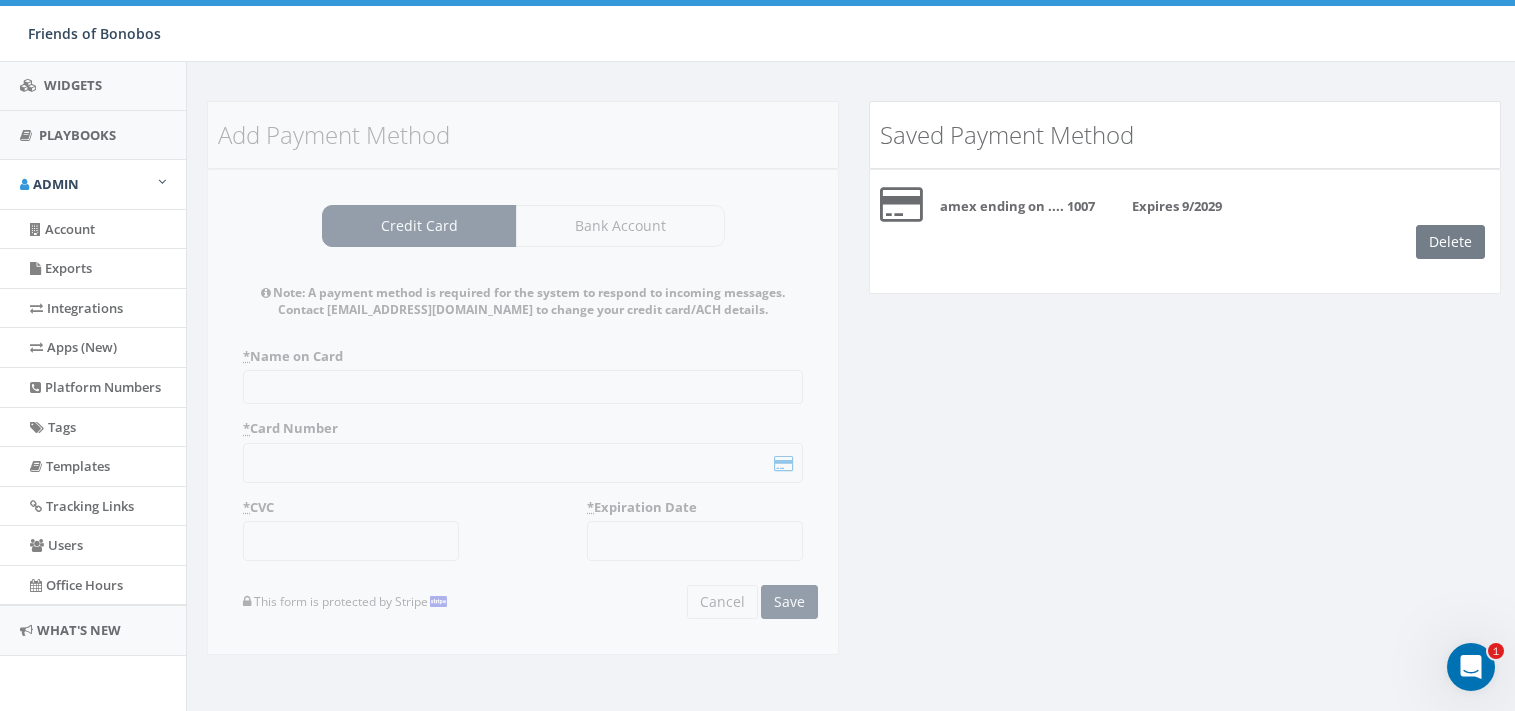 click on "Delete" at bounding box center [1185, 242] 